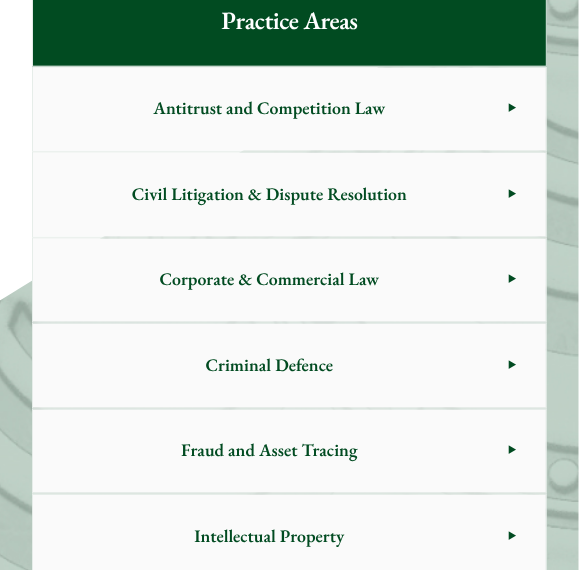 scroll, scrollTop: 890, scrollLeft: 0, axis: vertical 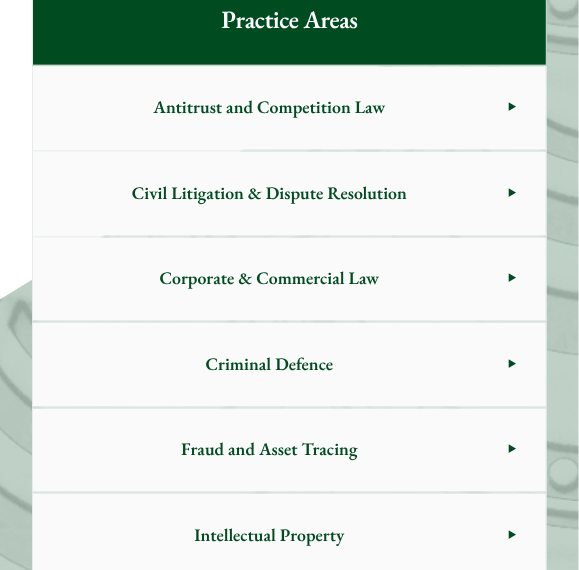 click on "Criminal Defence" at bounding box center (269, 365) 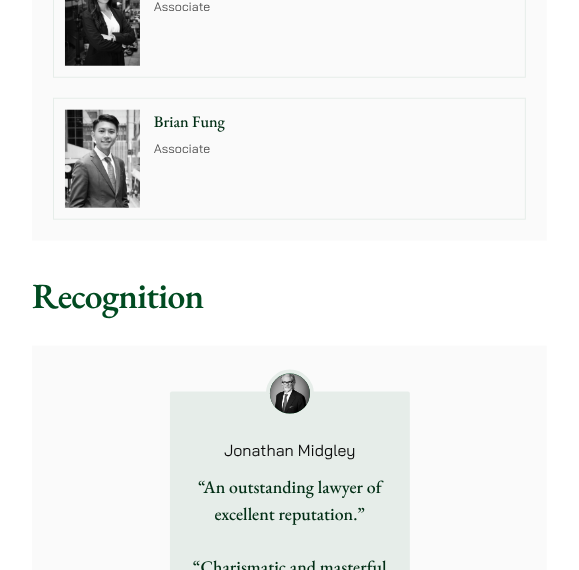 scroll, scrollTop: 3605, scrollLeft: 0, axis: vertical 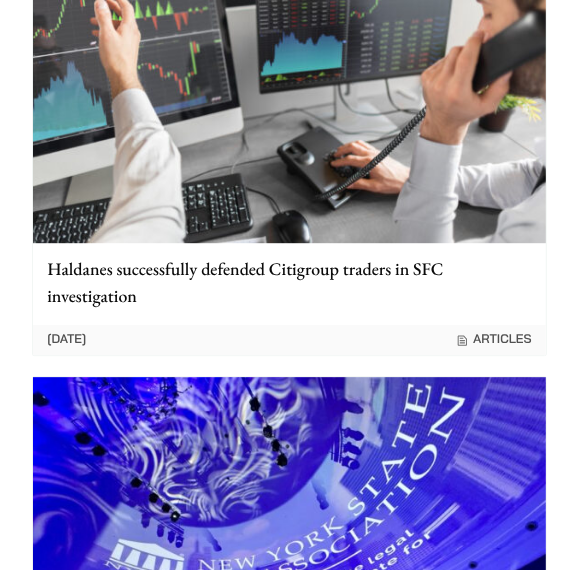 click on "Haldanes successfully defended Citigroup traders in SFC investigation" at bounding box center (289, 283) 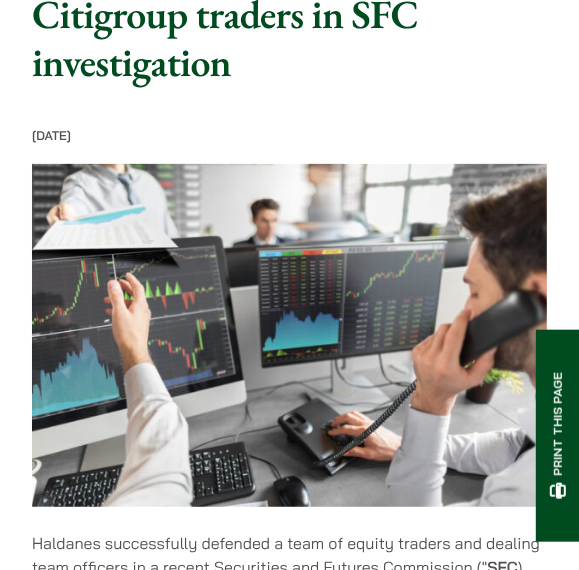 scroll, scrollTop: 0, scrollLeft: 0, axis: both 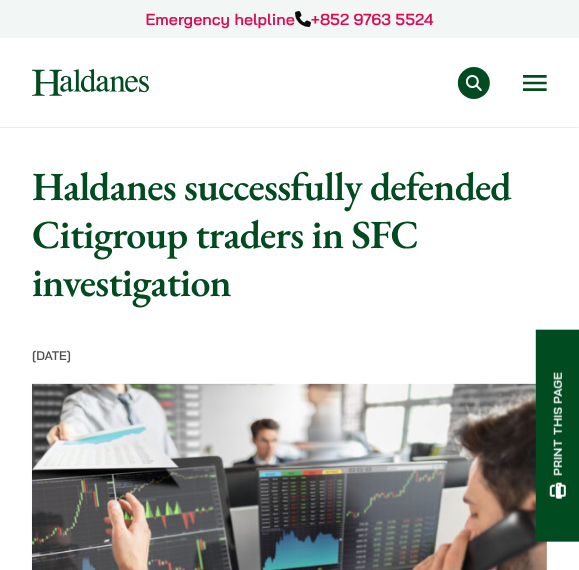 click on "Open menu" at bounding box center [535, 83] 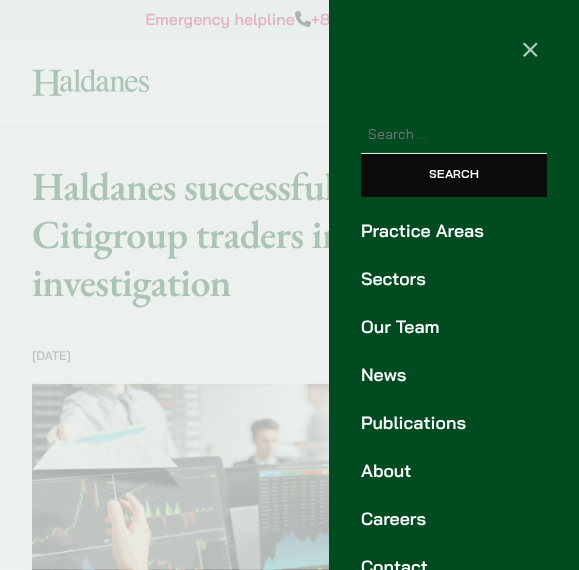 scroll, scrollTop: 85, scrollLeft: 0, axis: vertical 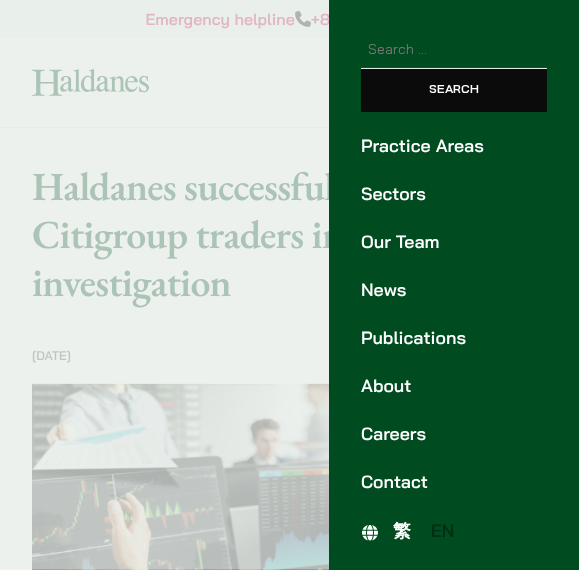click on "Practice Areas" at bounding box center (454, 146) 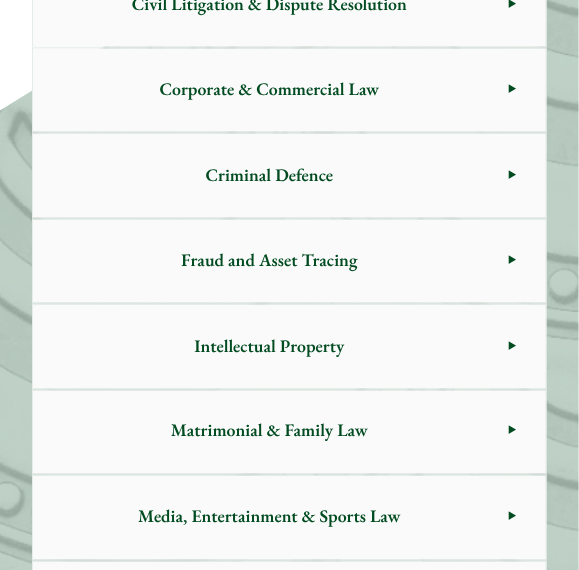scroll, scrollTop: 1206, scrollLeft: 0, axis: vertical 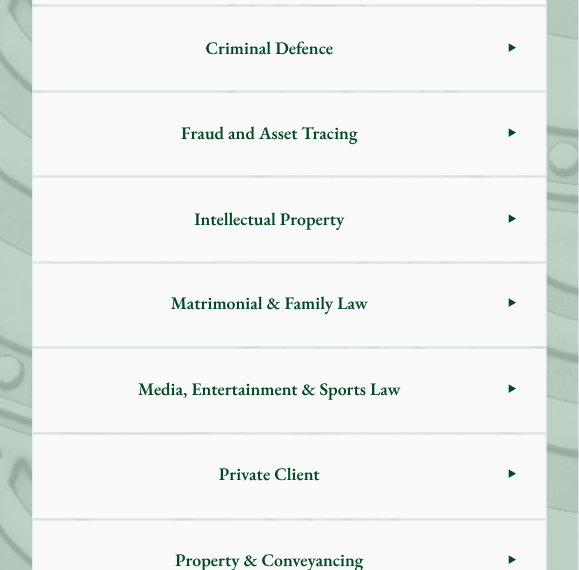 click on "Media, Entertainment & Sports Law" at bounding box center (269, 391) 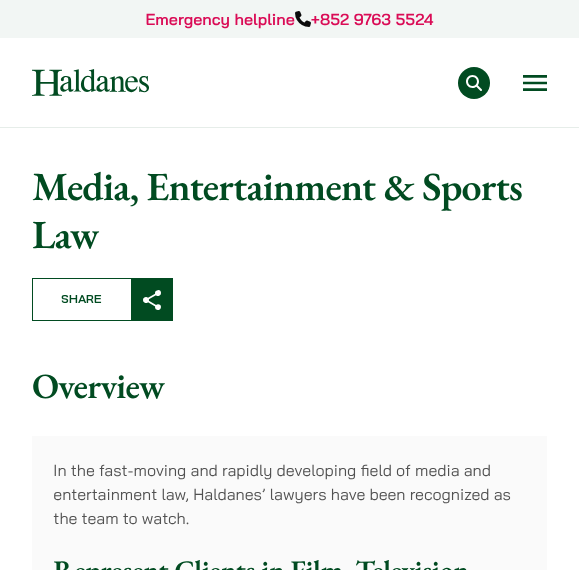 scroll, scrollTop: 0, scrollLeft: 0, axis: both 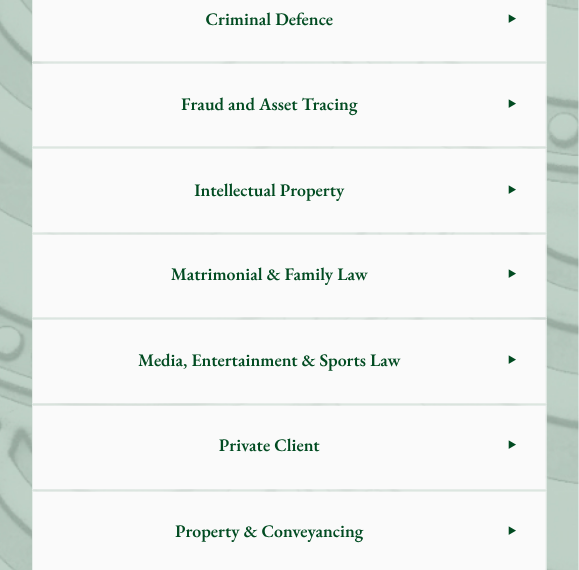 click on "Matrimonial & Family Law" at bounding box center (269, 277) 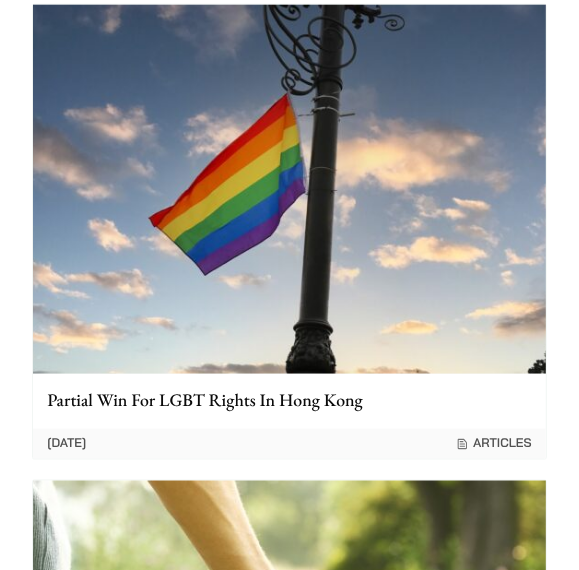 scroll, scrollTop: 3832, scrollLeft: 0, axis: vertical 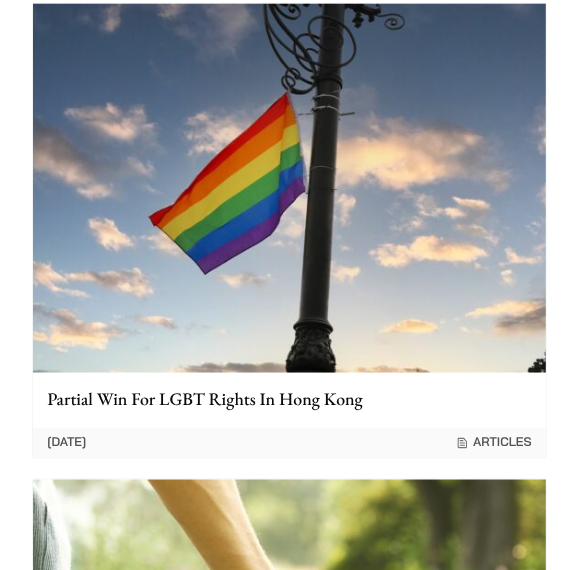 click on "Partial Win For LGBT Rights In Hong Kong" at bounding box center [289, 400] 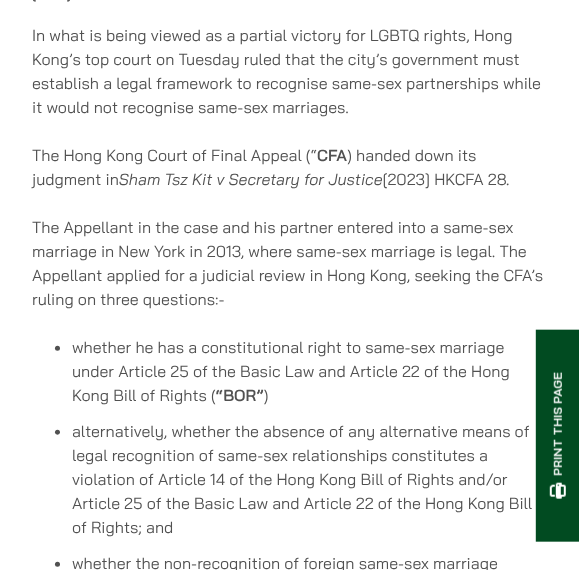 scroll, scrollTop: 908, scrollLeft: 0, axis: vertical 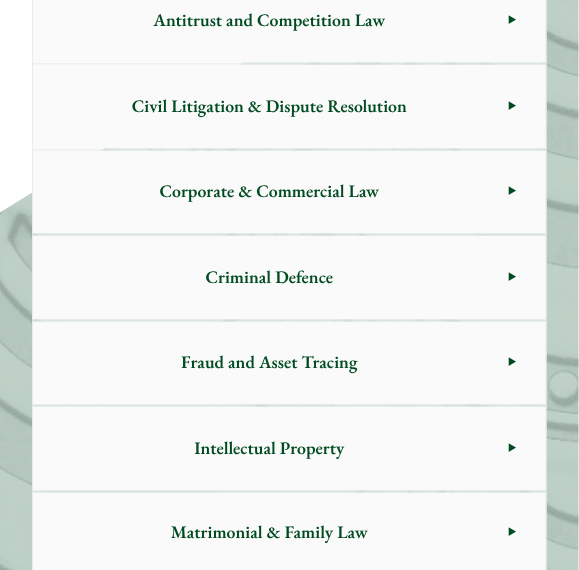 click on "Corporate & Commercial Law" at bounding box center (269, 193) 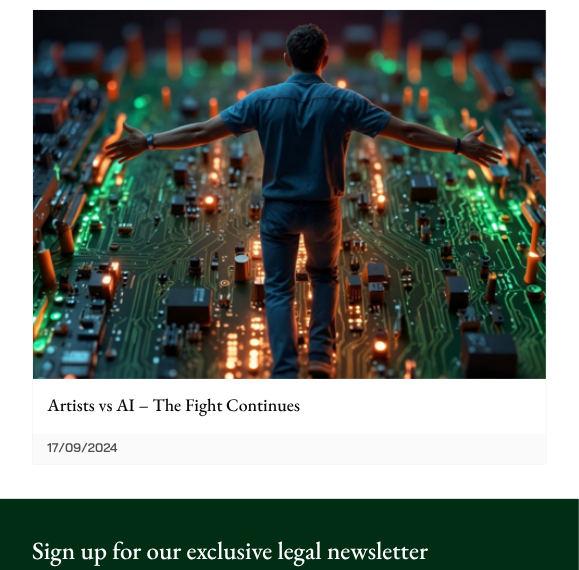 scroll, scrollTop: 5743, scrollLeft: 0, axis: vertical 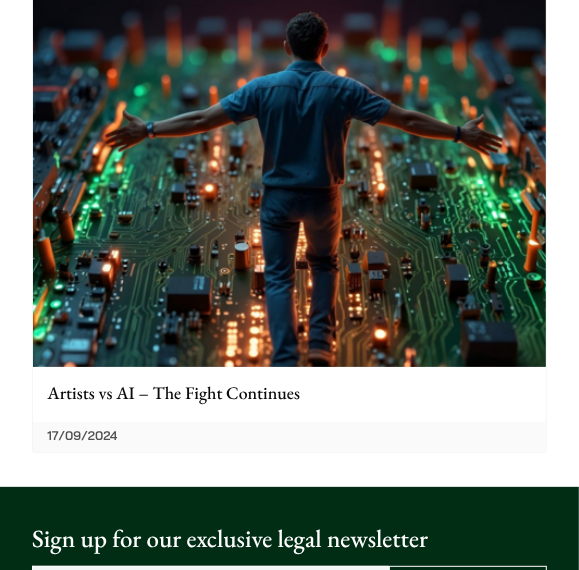 click on "Home  »  Practice Areas  »  Corporate & Commercial Law                  Corporate & Commercial Law
Share
Overview
Haldanes’ corporate and commercial practice combines an ability to assist with the execution of a diverse range of corporate transactions and to assist commercial clients with the operation, regulation and development of their businesses in Asia.
A Focused Team of Corporate & Commercial Lawyers
Our focused team of corporate and commercial lawyers have experience in representing clients in executing various corporate and commercial transactions, including mergers and acquisitions, corporate finance, venture capital/private equity financing, joint ventures and investment fund transactions.
Wide-ranging Experience in Greater China and the Asia region" at bounding box center [289, -2564] 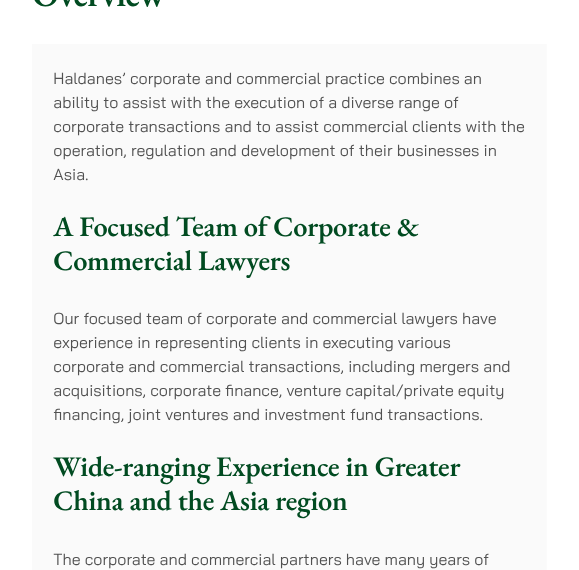 scroll, scrollTop: 252, scrollLeft: 0, axis: vertical 